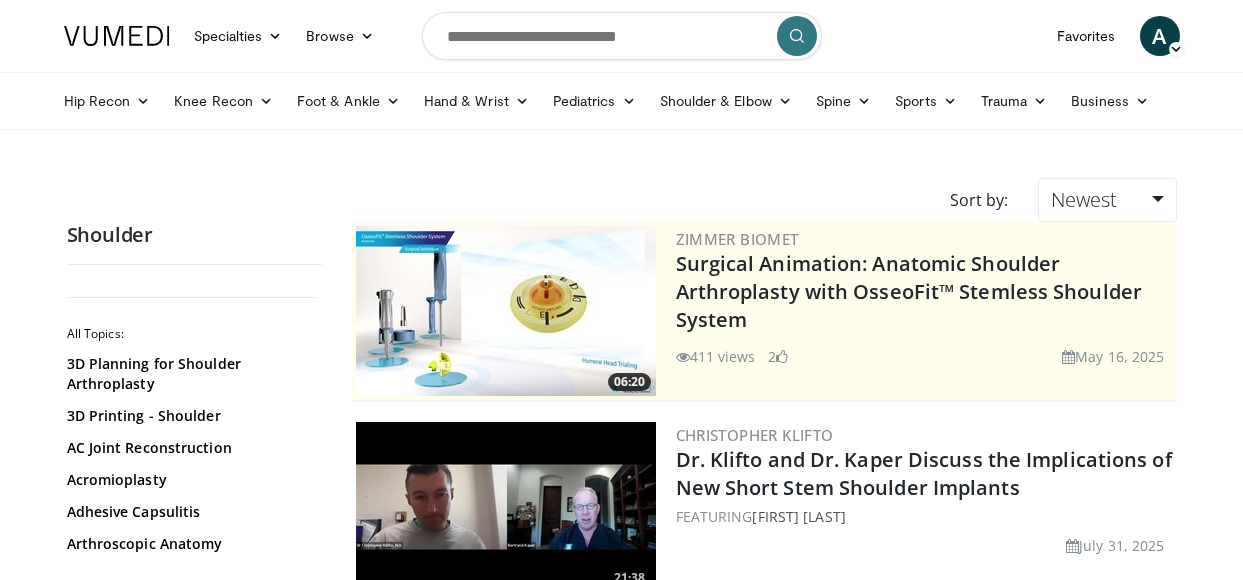 scroll, scrollTop: 0, scrollLeft: 0, axis: both 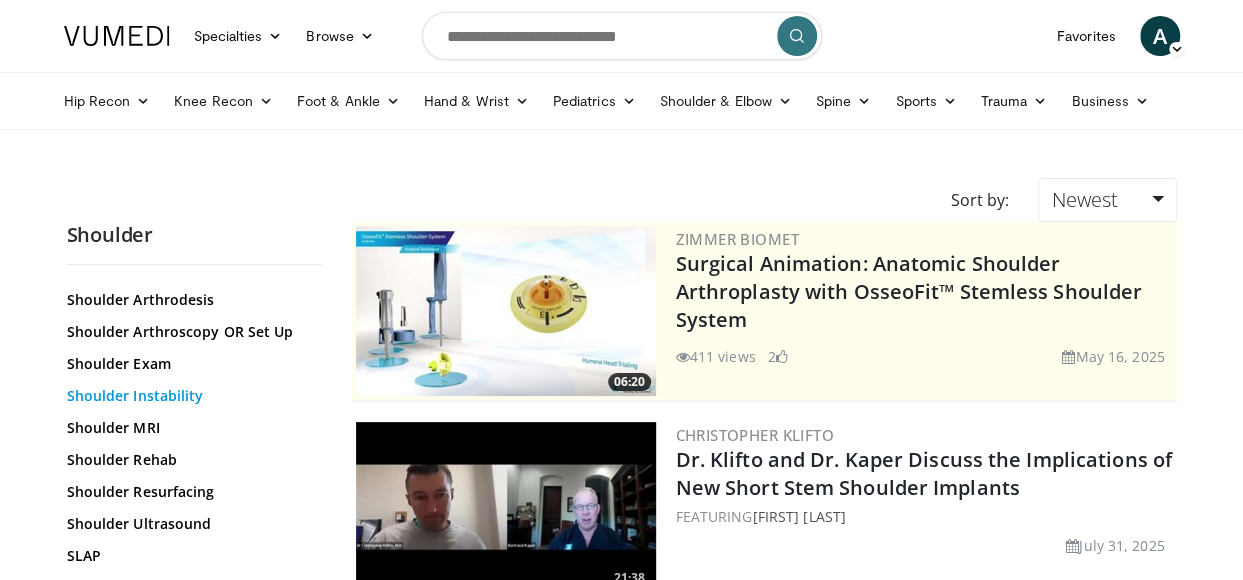 click on "Shoulder Instability" at bounding box center (189, 396) 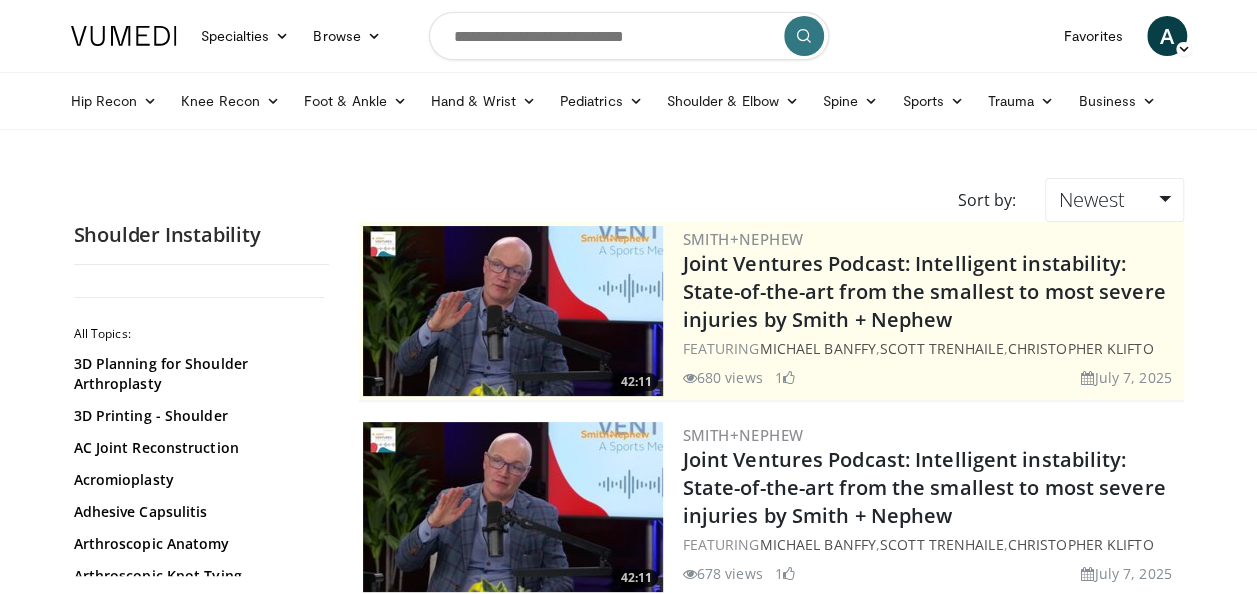 scroll, scrollTop: 0, scrollLeft: 0, axis: both 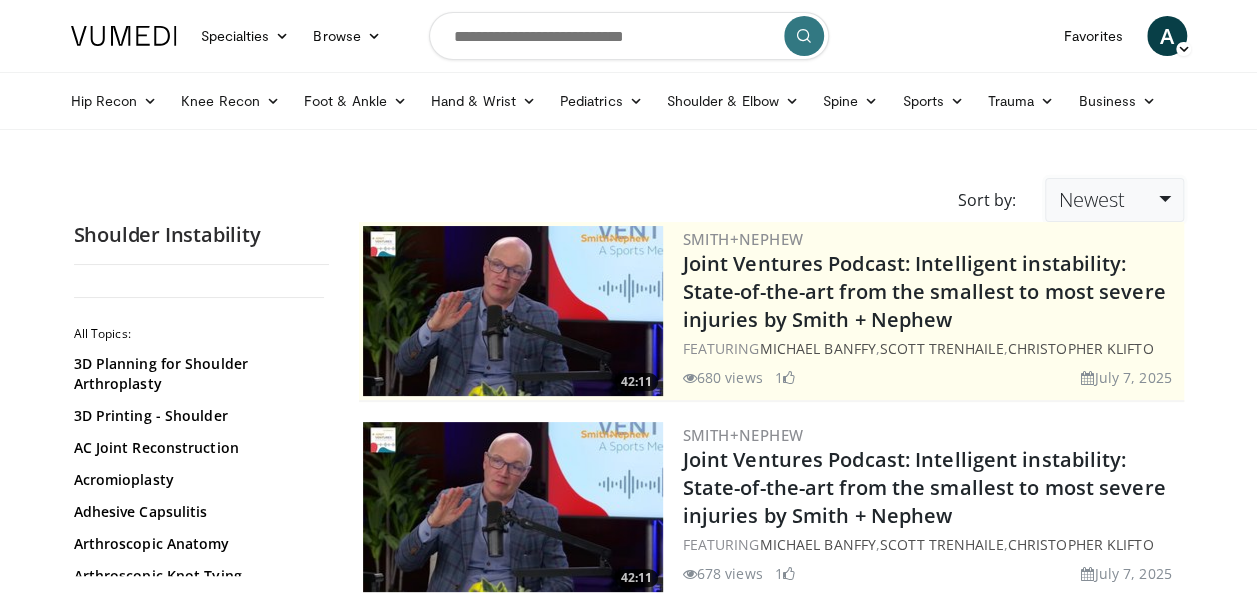 click on "Newest" at bounding box center [1091, 199] 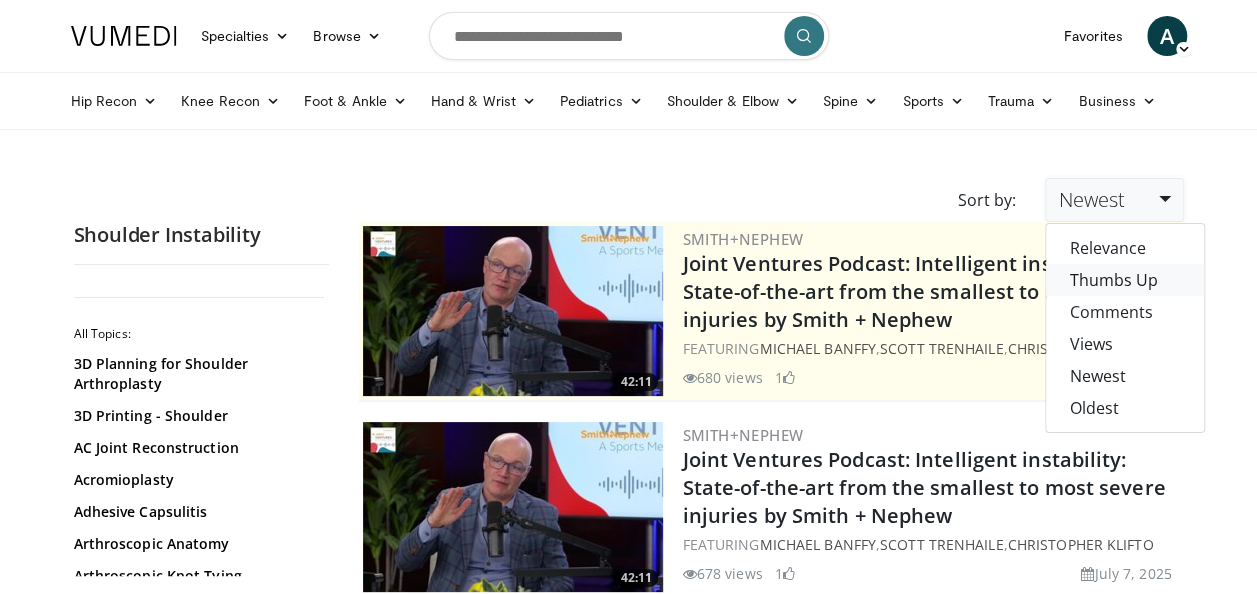 click on "Thumbs Up" at bounding box center (1125, 280) 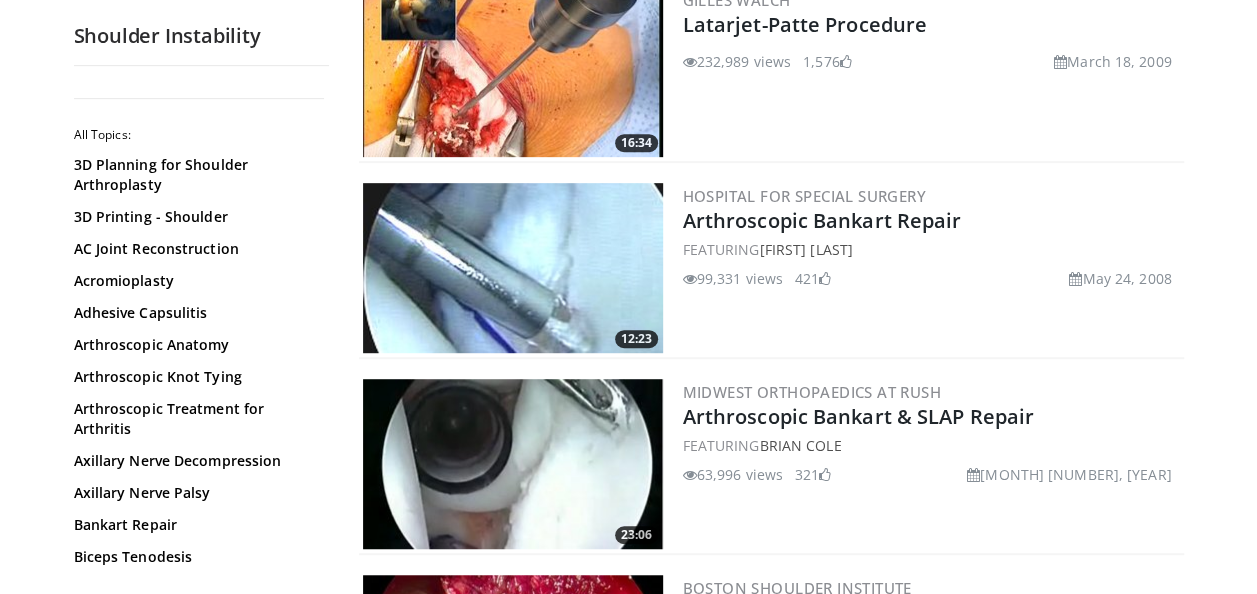 scroll, scrollTop: 439, scrollLeft: 0, axis: vertical 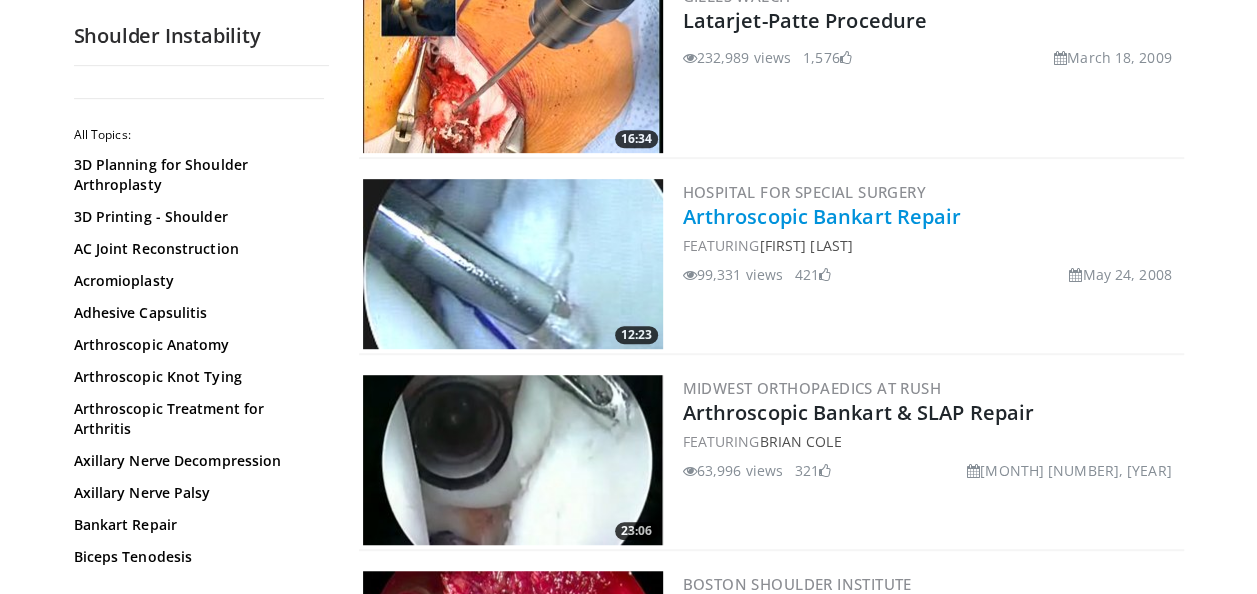 click on "Arthroscopic Bankart Repair" at bounding box center (822, 216) 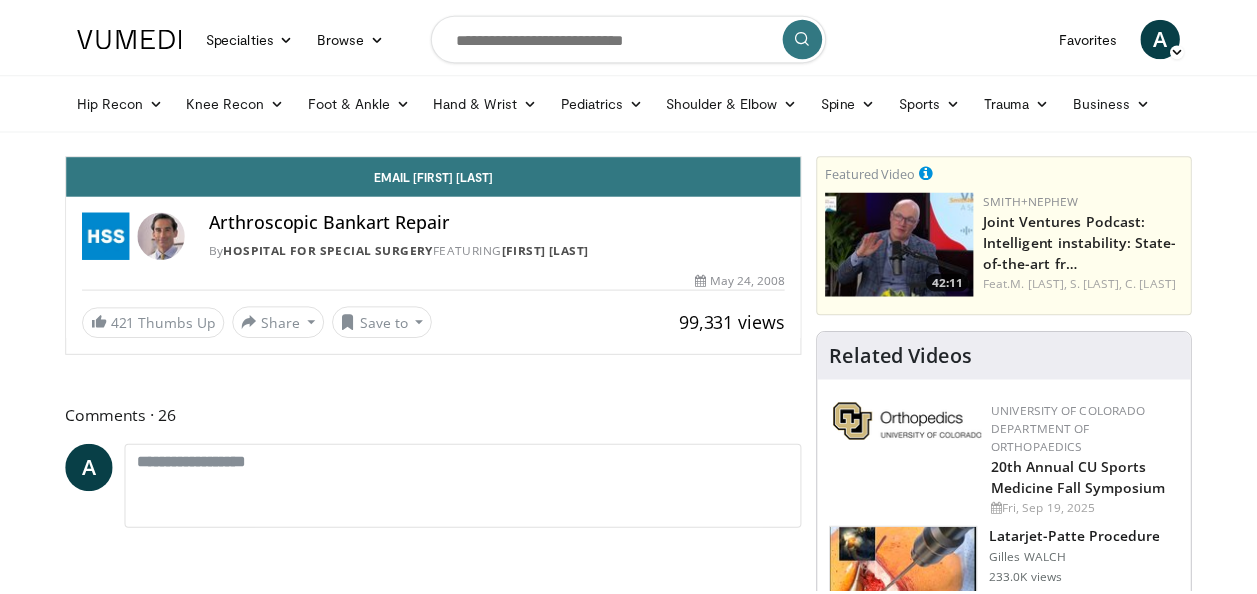 scroll, scrollTop: 0, scrollLeft: 0, axis: both 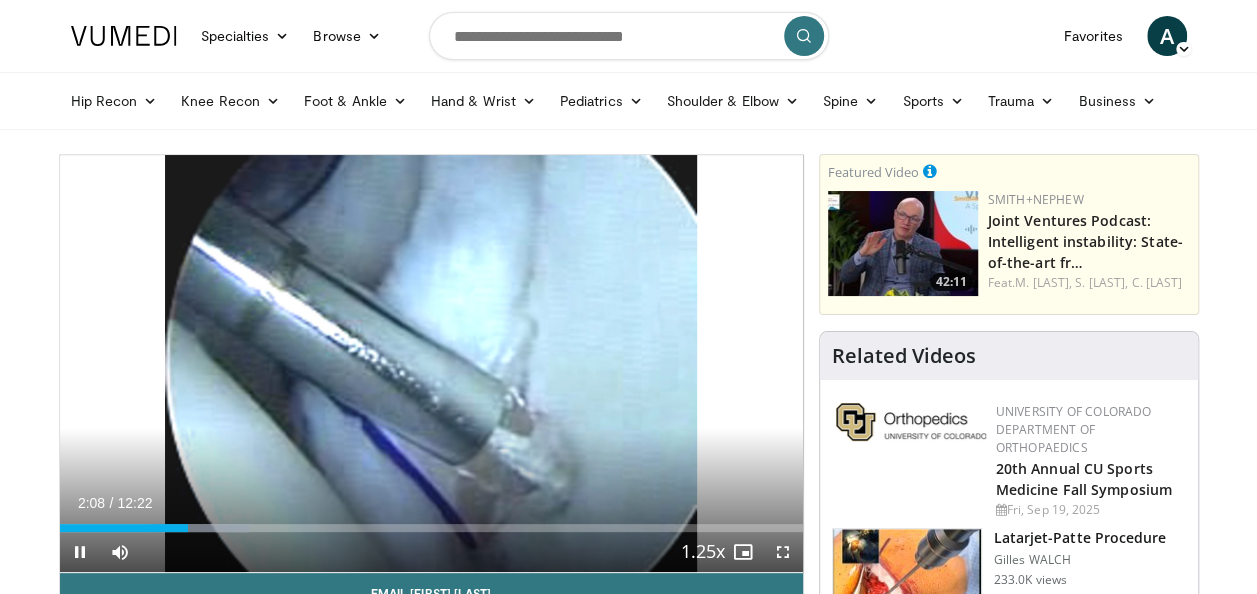click on "10 seconds
Tap to unmute" at bounding box center (431, 363) 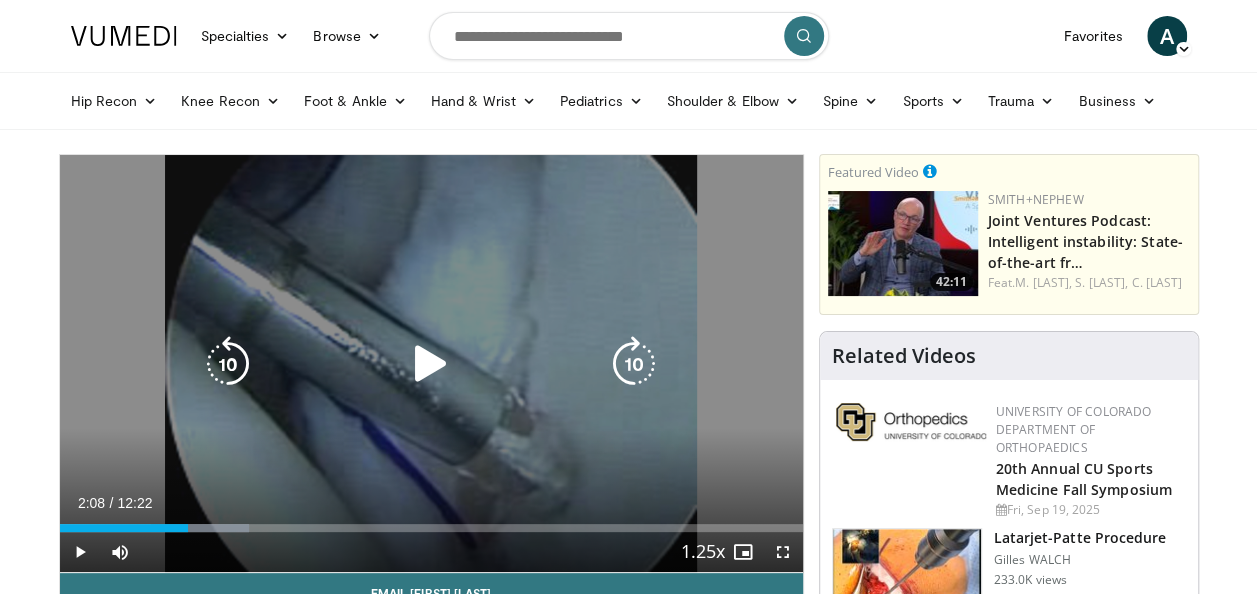 click on "10 seconds
Tap to unmute" at bounding box center [431, 363] 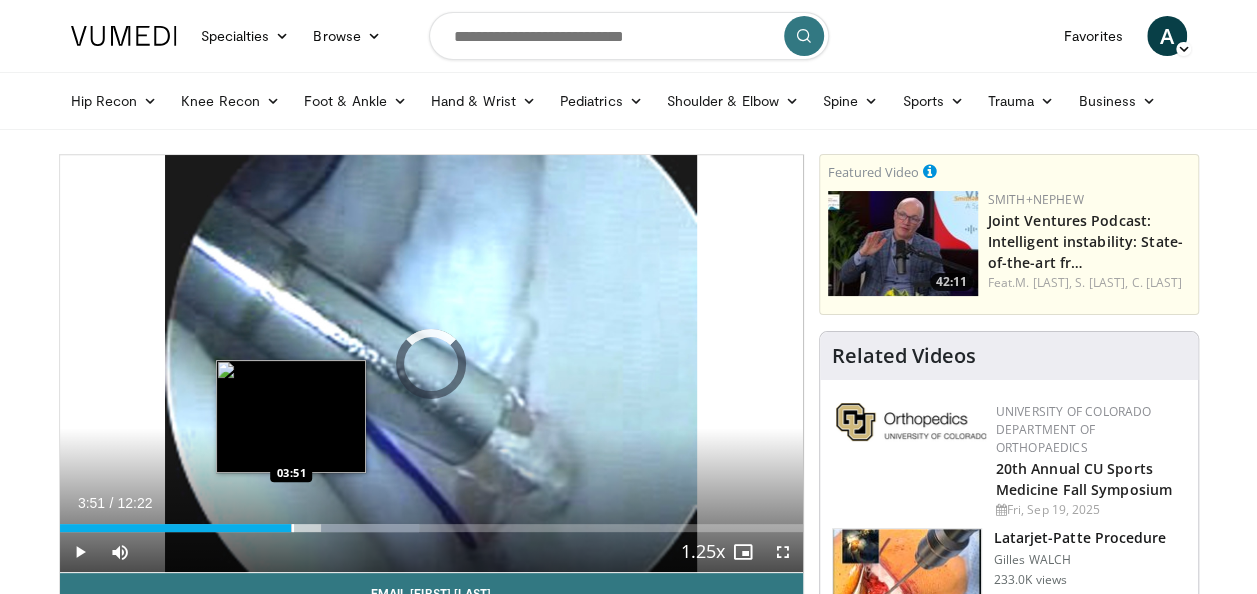 click at bounding box center (293, 528) 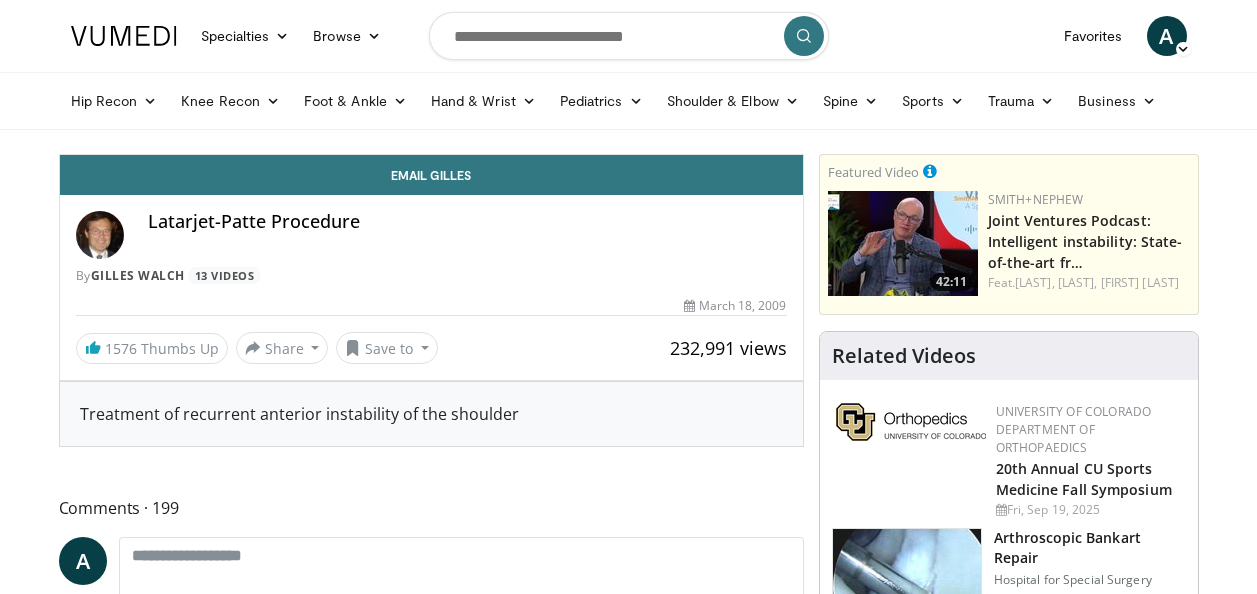 scroll, scrollTop: 0, scrollLeft: 0, axis: both 